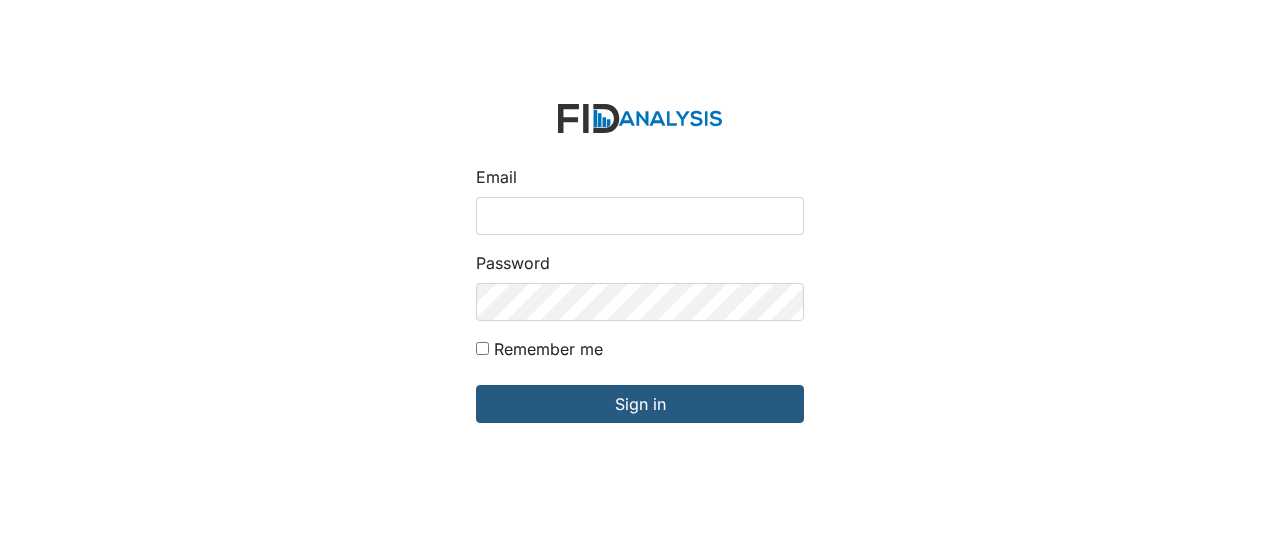 scroll, scrollTop: 0, scrollLeft: 0, axis: both 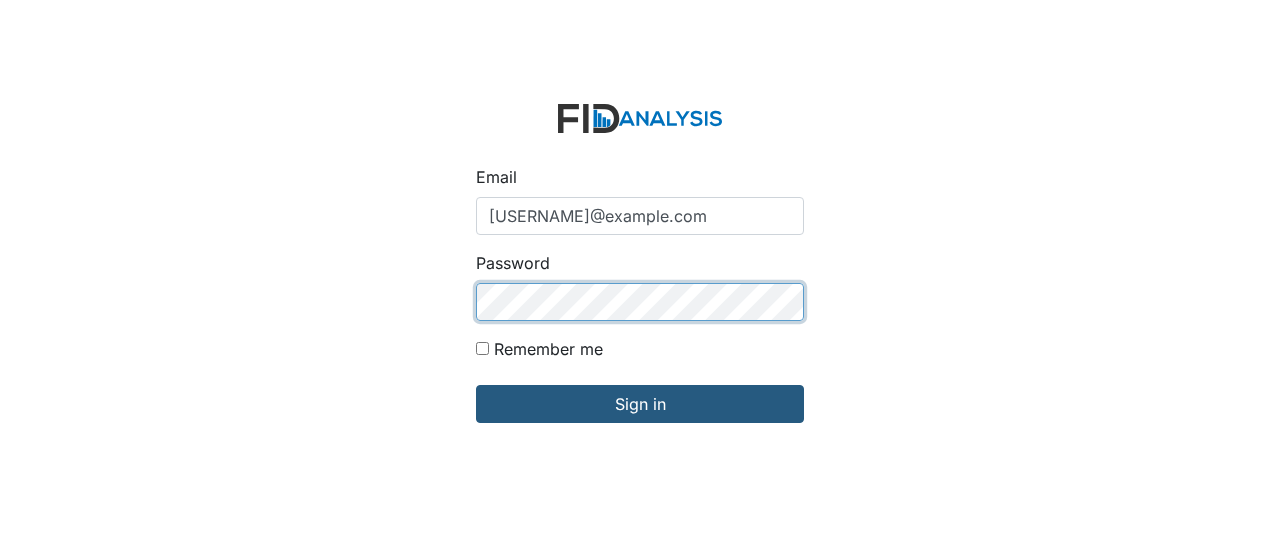 click on "Sign in" at bounding box center [640, 404] 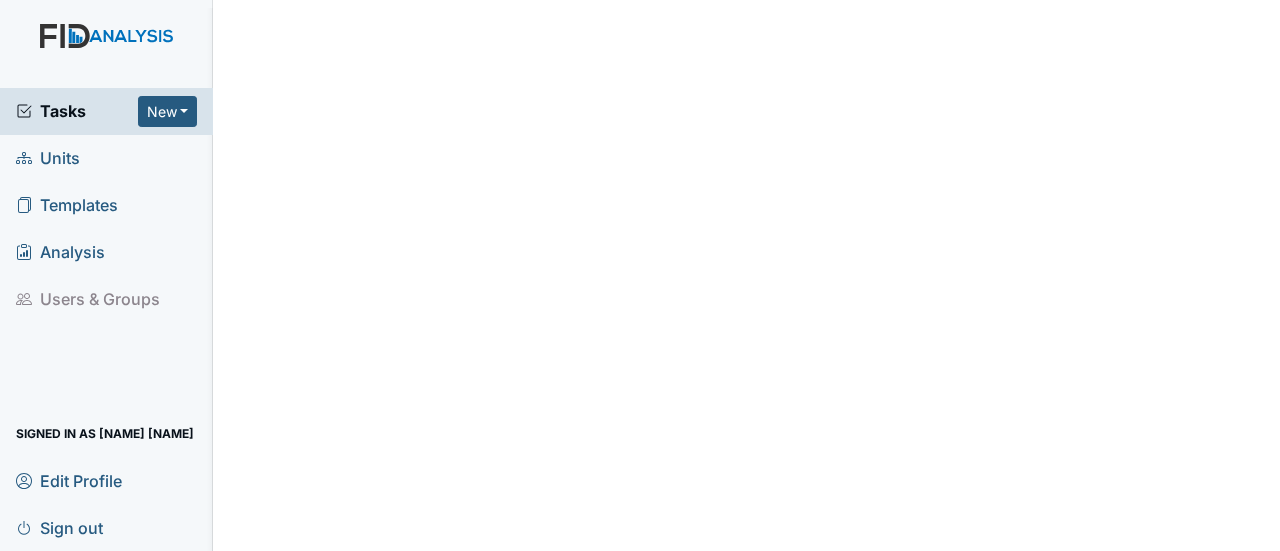 scroll, scrollTop: 0, scrollLeft: 0, axis: both 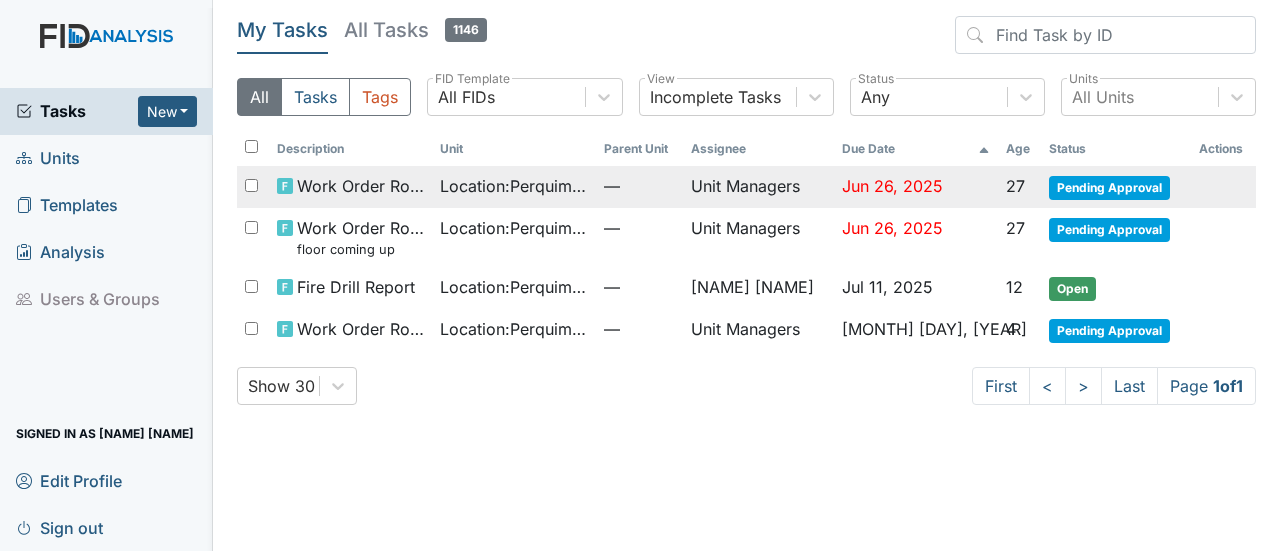 click on "Pending Approval" at bounding box center (1109, 188) 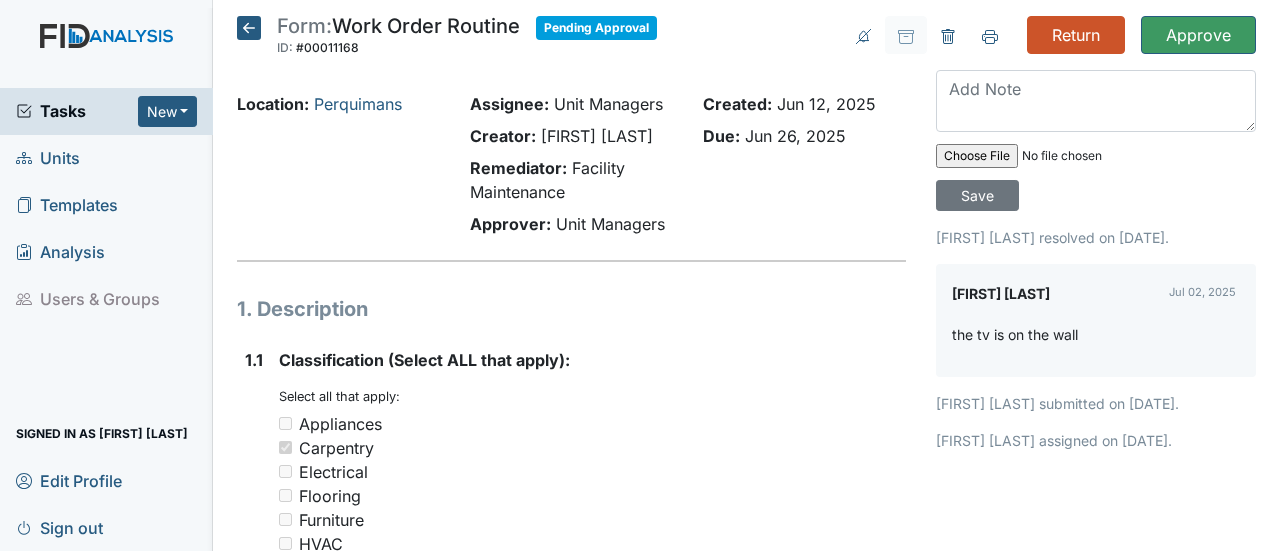 scroll, scrollTop: 0, scrollLeft: 0, axis: both 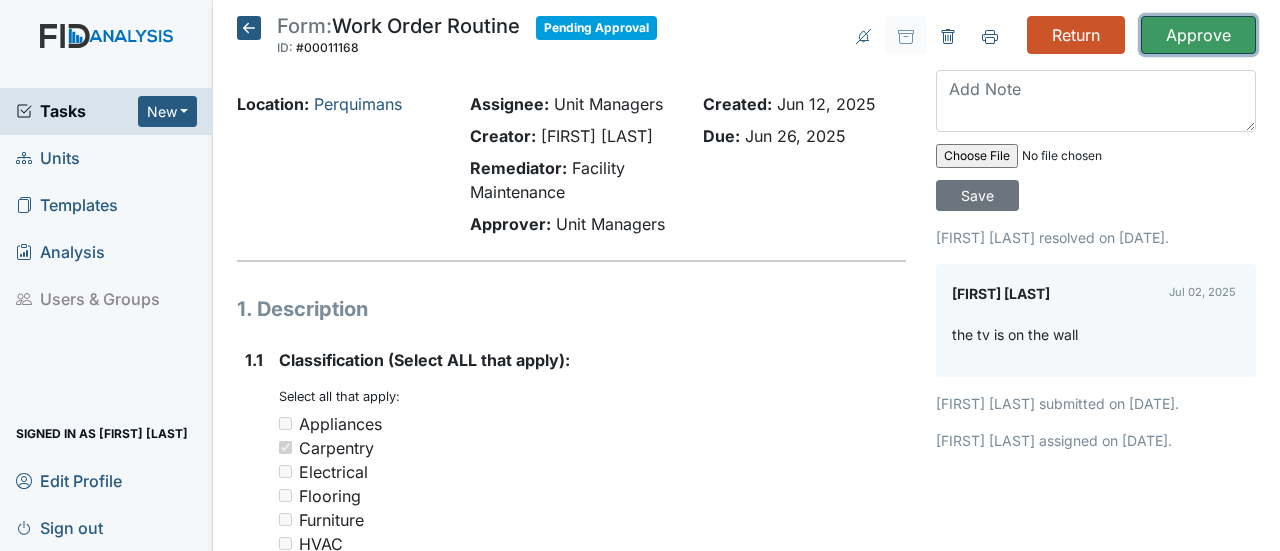 click on "Approve" at bounding box center (1198, 35) 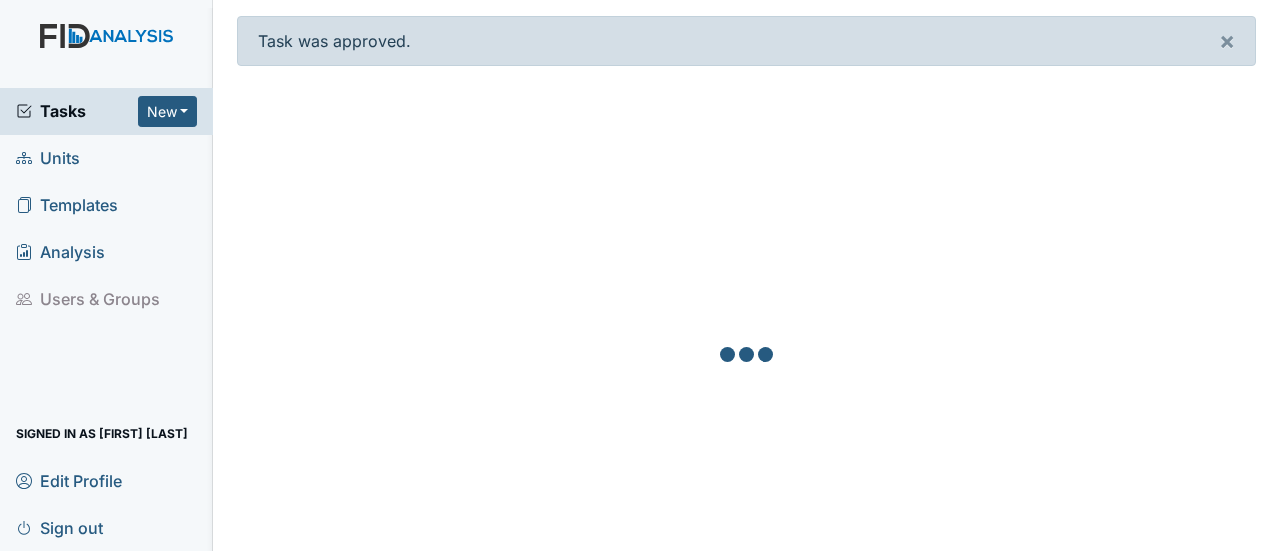scroll, scrollTop: 0, scrollLeft: 0, axis: both 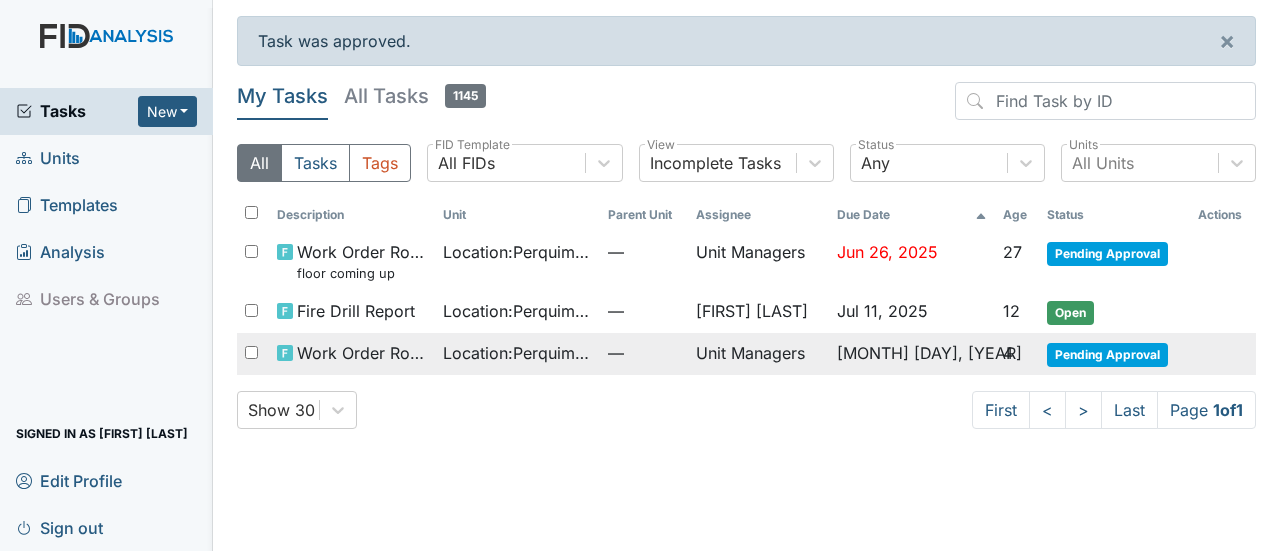 click on "Pending Approval" at bounding box center (1107, 254) 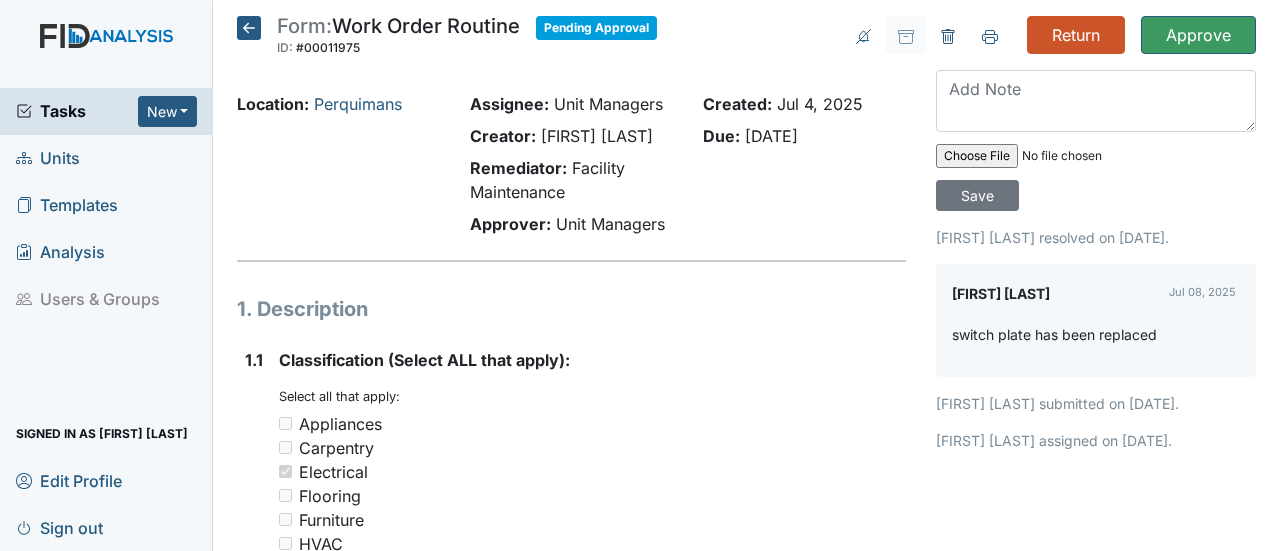 scroll, scrollTop: 0, scrollLeft: 0, axis: both 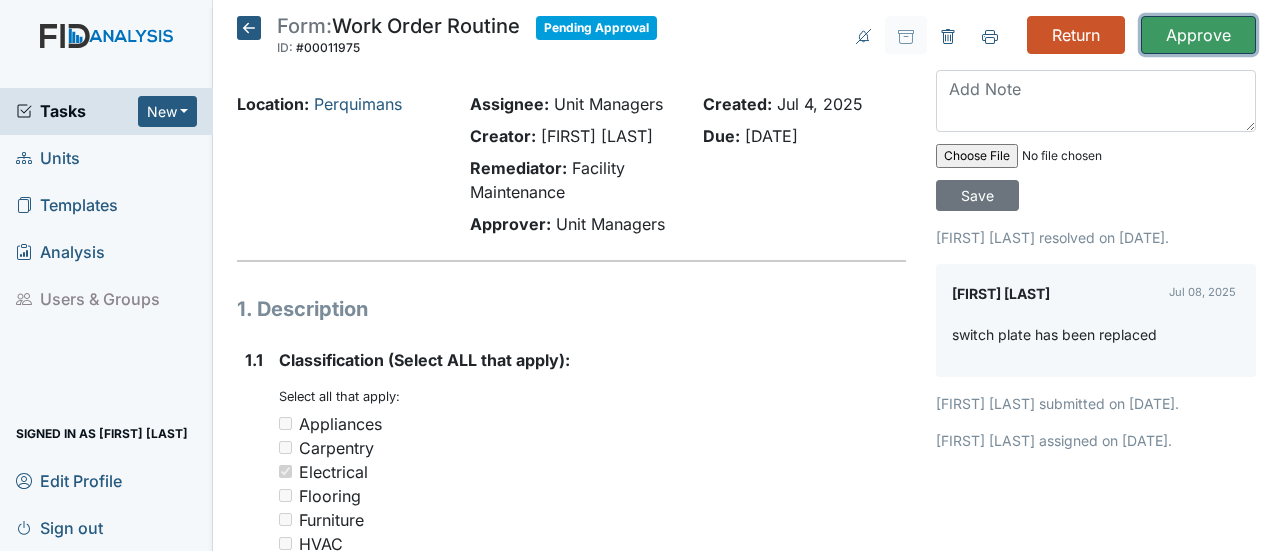 click on "Approve" at bounding box center [1198, 35] 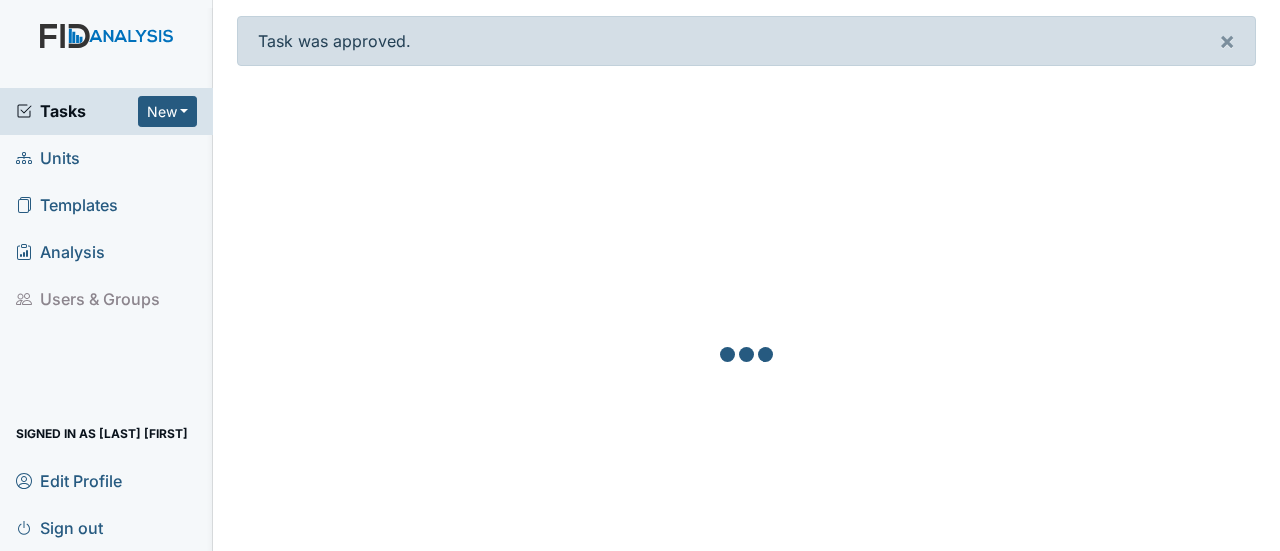 scroll, scrollTop: 0, scrollLeft: 0, axis: both 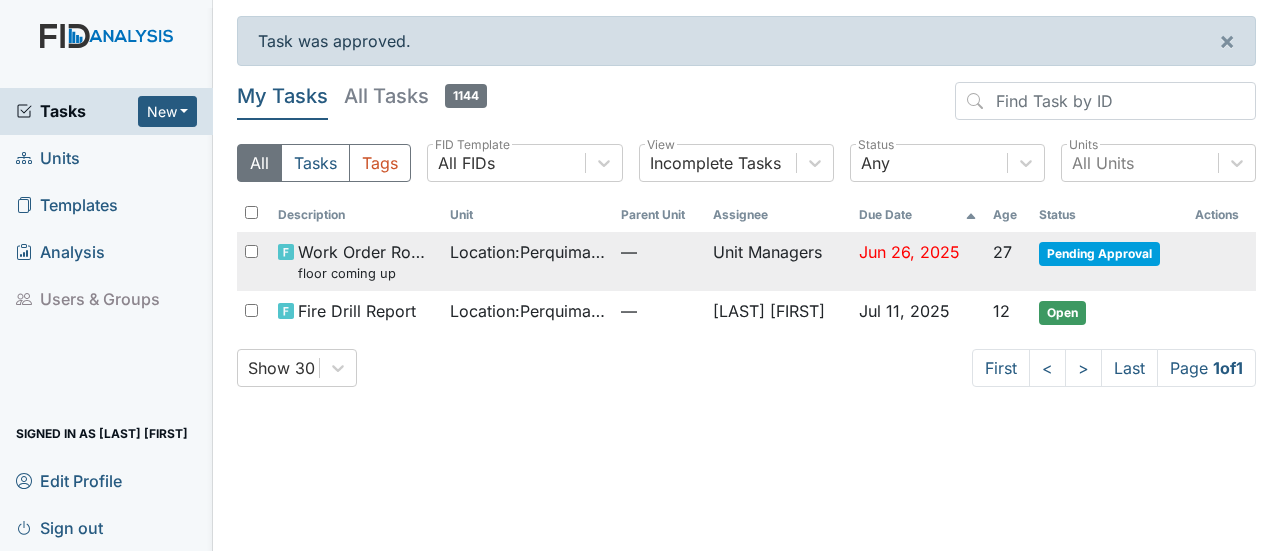 click on "Pending Approval" at bounding box center (1099, 254) 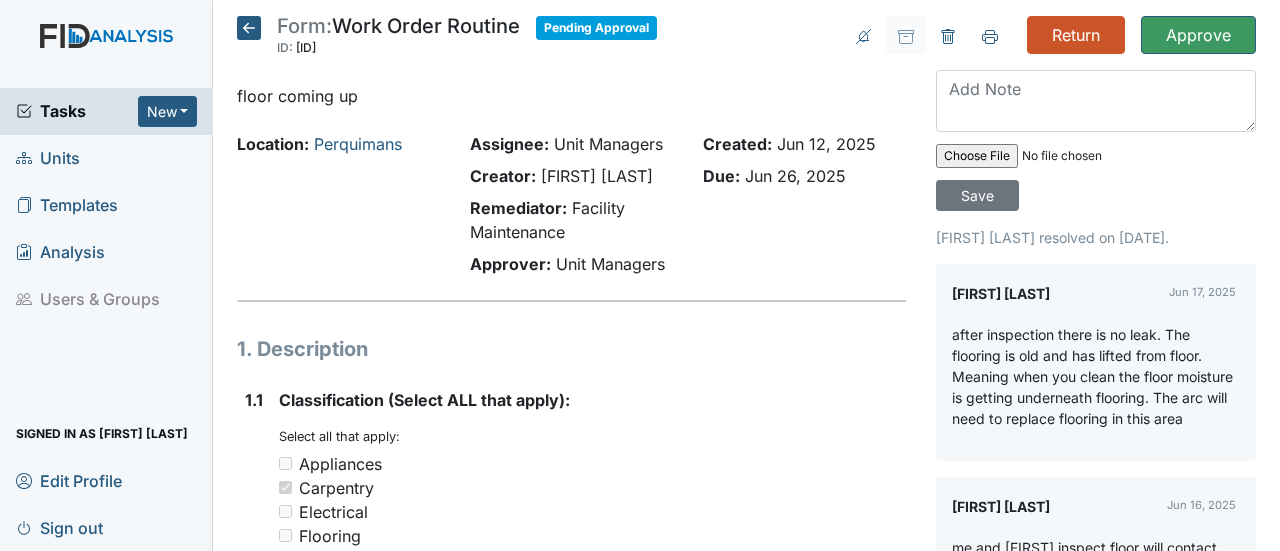 scroll, scrollTop: 0, scrollLeft: 0, axis: both 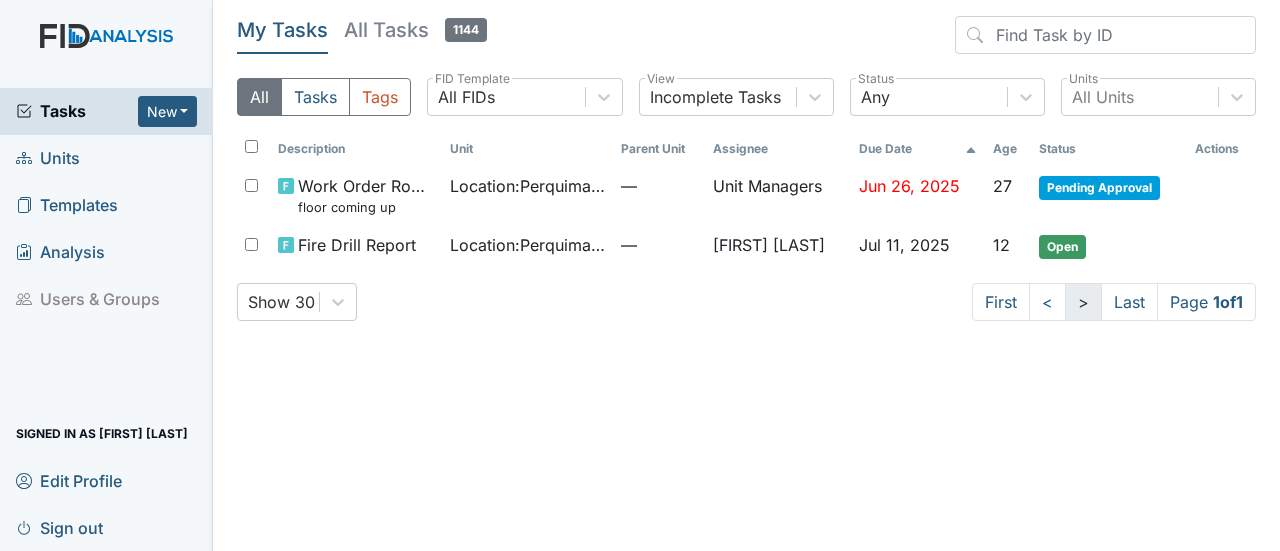 click on ">" at bounding box center [1001, 302] 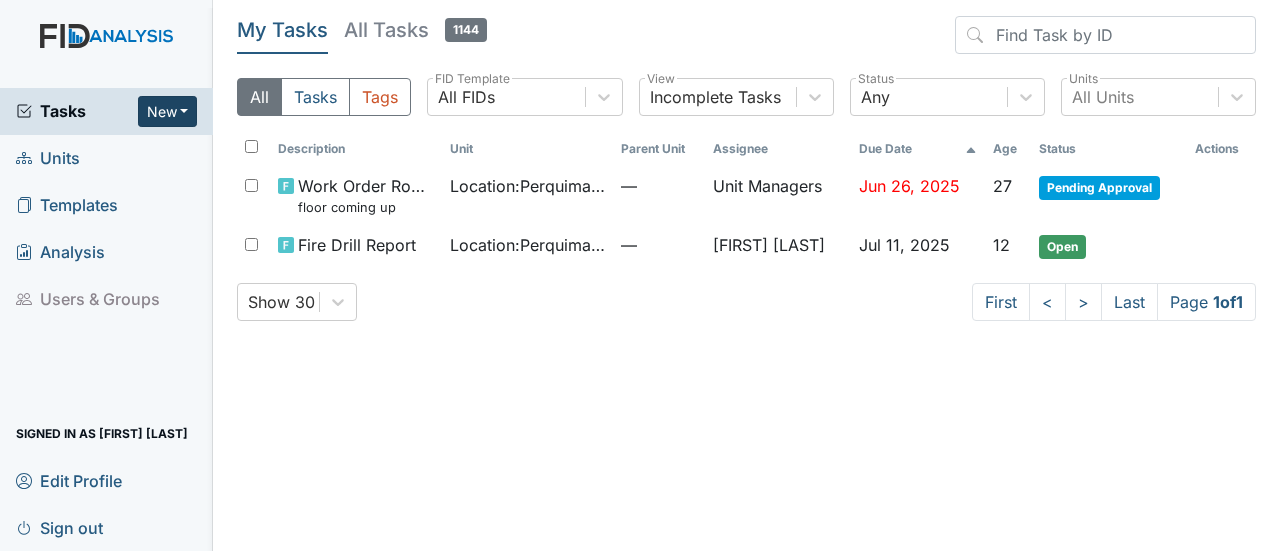 click on "New" at bounding box center [168, 111] 